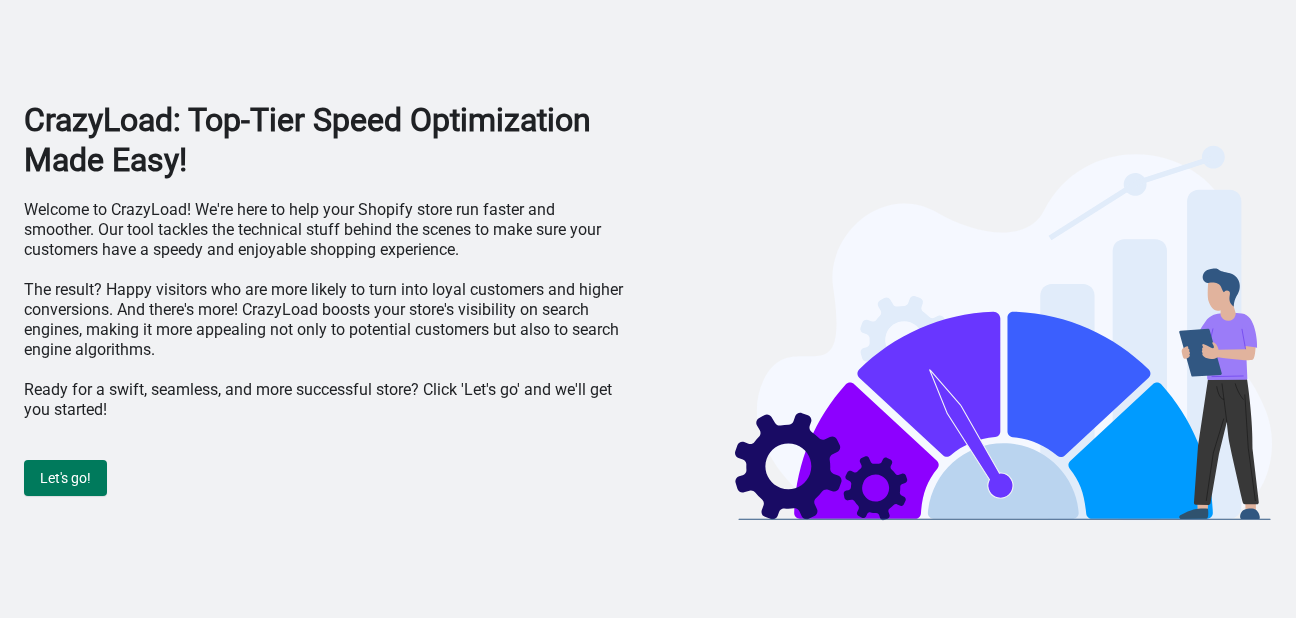 scroll, scrollTop: 0, scrollLeft: 0, axis: both 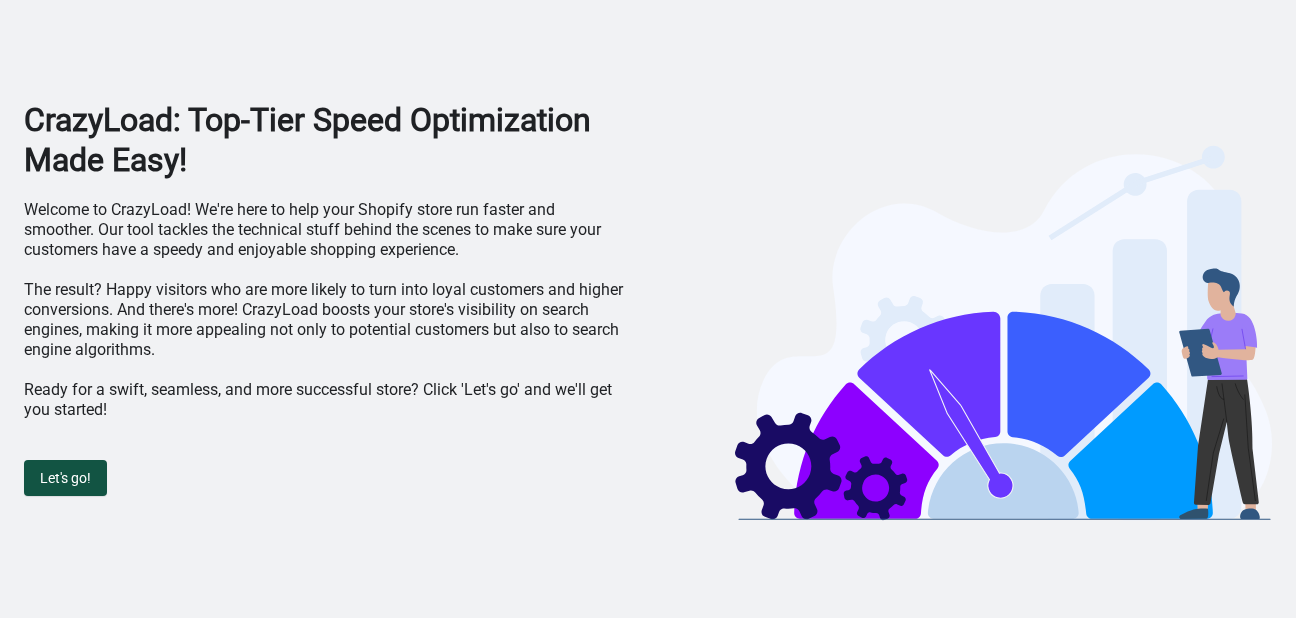 click on "Let's go!" at bounding box center (65, 478) 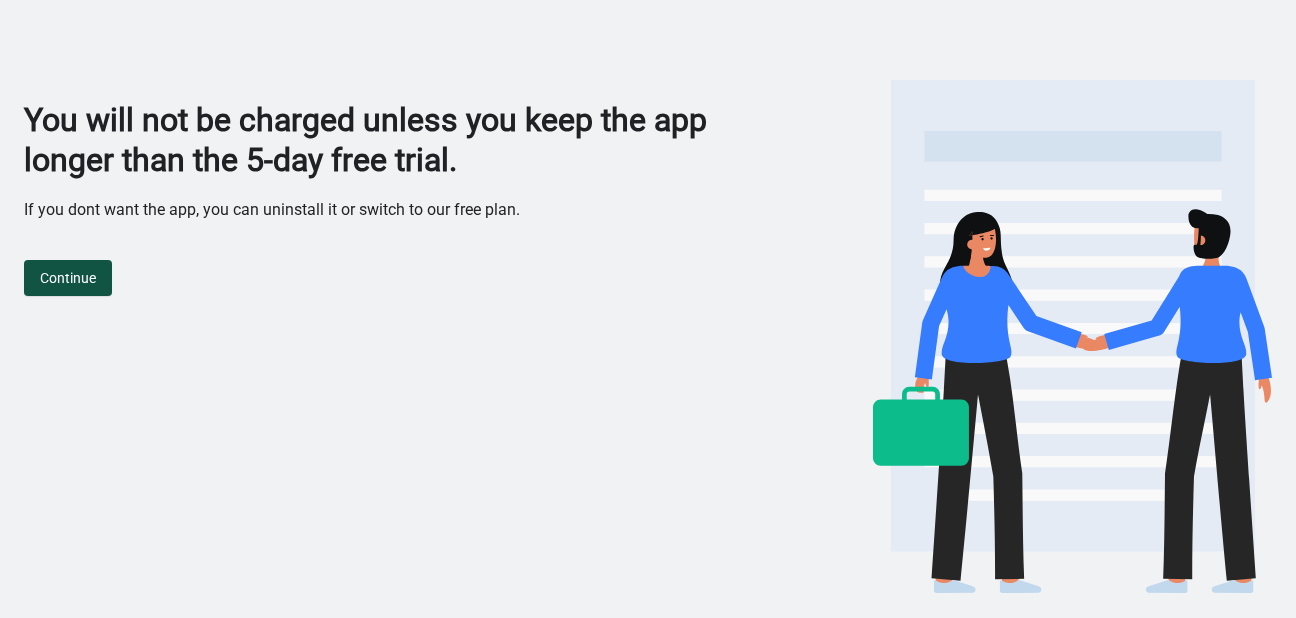 click on "Continue" at bounding box center (68, 278) 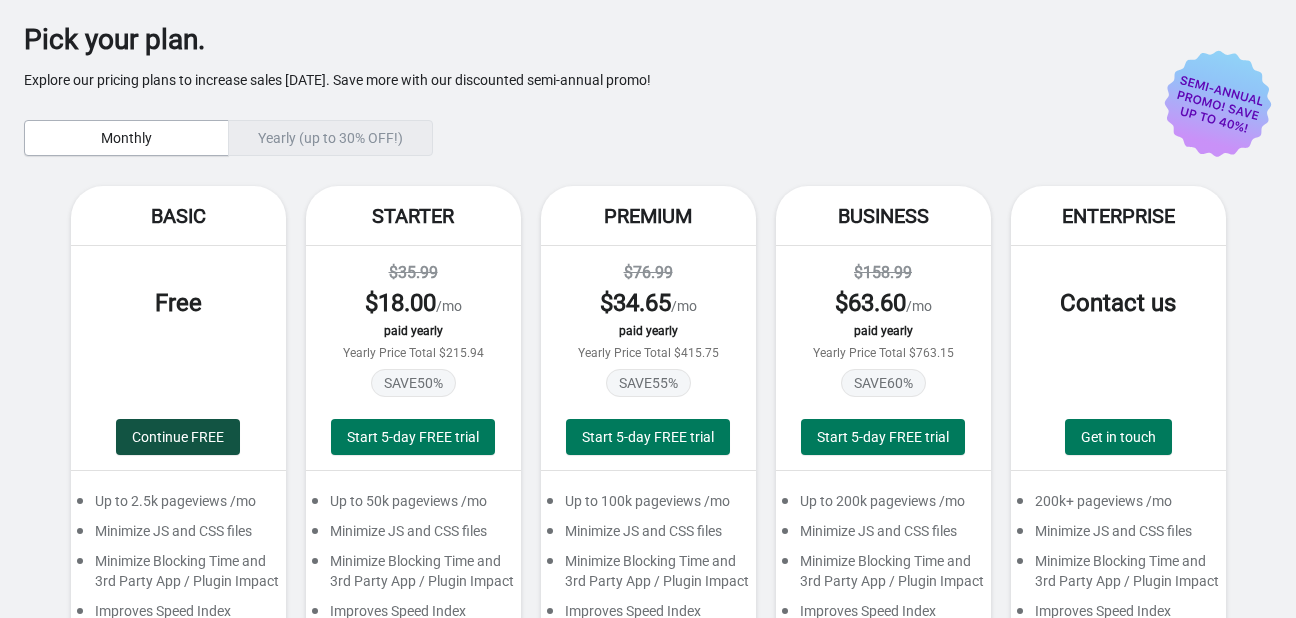 click on "Continue FREE" at bounding box center [178, 437] 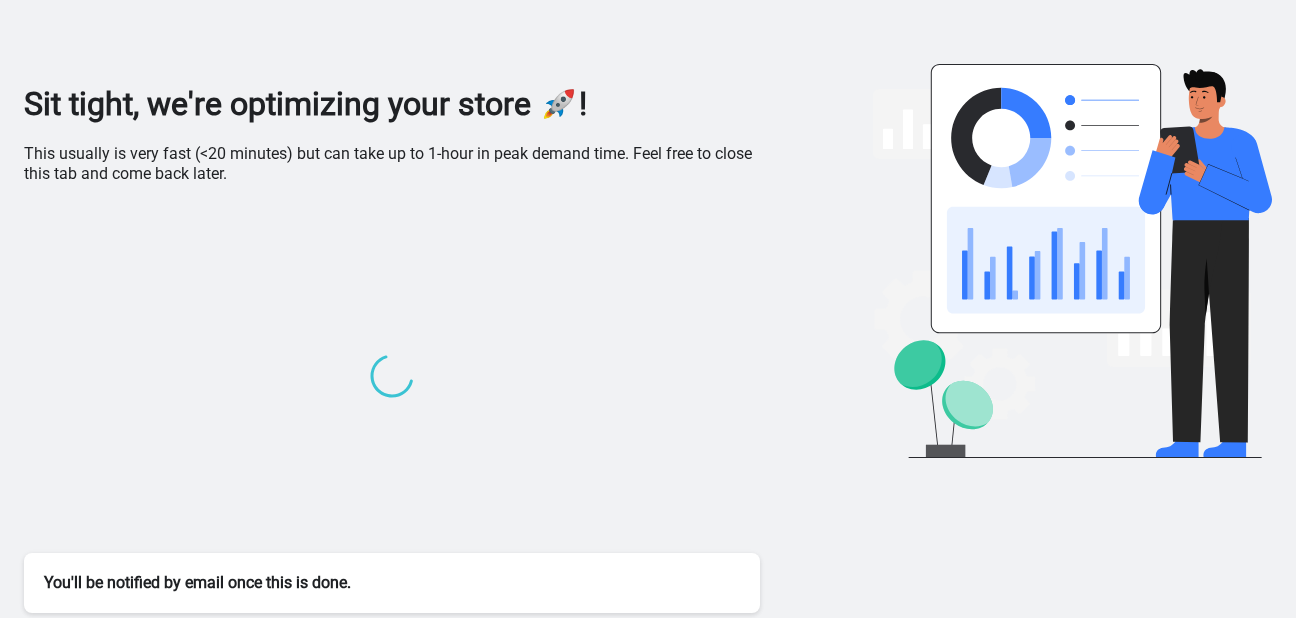 scroll, scrollTop: 17, scrollLeft: 0, axis: vertical 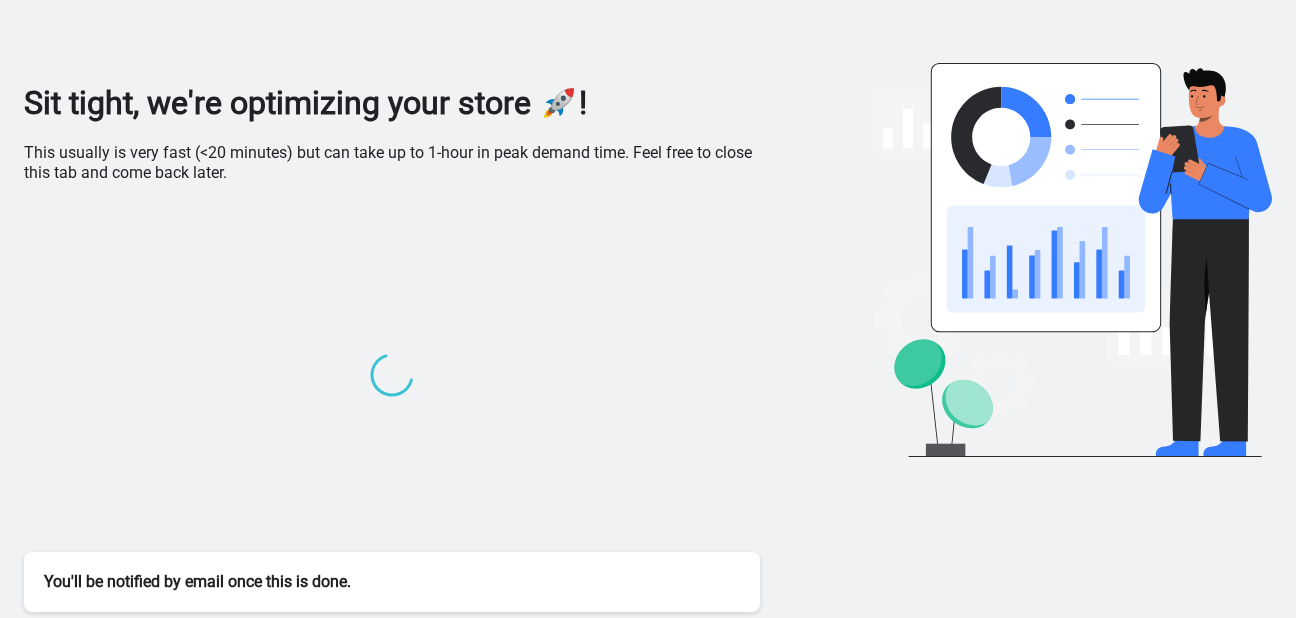 click on "Sit tight, we're optimizing your store 🚀! This usually is very fast (<20 minutes) but can take up to 1-hour in peak demand time. Feel free to close this tab and come back later. You'll be notified by email once this is done." at bounding box center [648, 301] 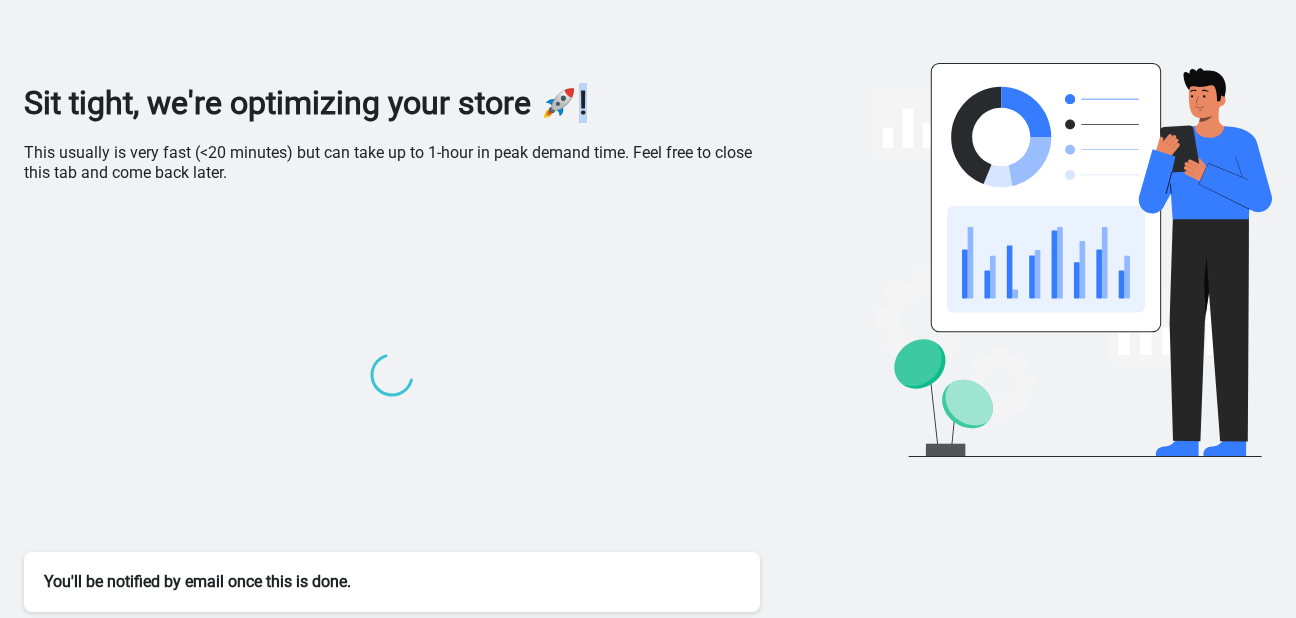 click on "Sit tight, we're optimizing your store 🚀! This usually is very fast (<20 minutes) but can take up to 1-hour in peak demand time. Feel free to close this tab and come back later. You'll be notified by email once this is done." at bounding box center (648, 301) 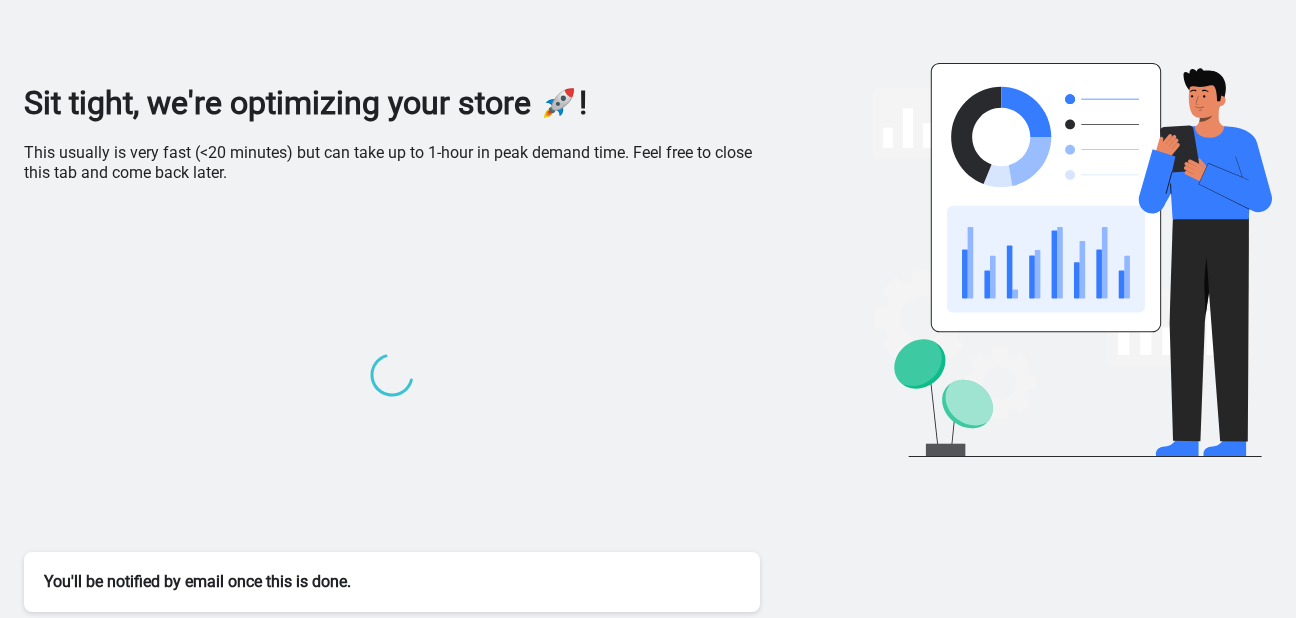 click on "Sit tight, we're optimizing your store 🚀! This usually is very fast (<20 minutes) but can take up to 1-hour in peak demand time. Feel free to close this tab and come back later. You'll be notified by email once this is done." at bounding box center (648, 301) 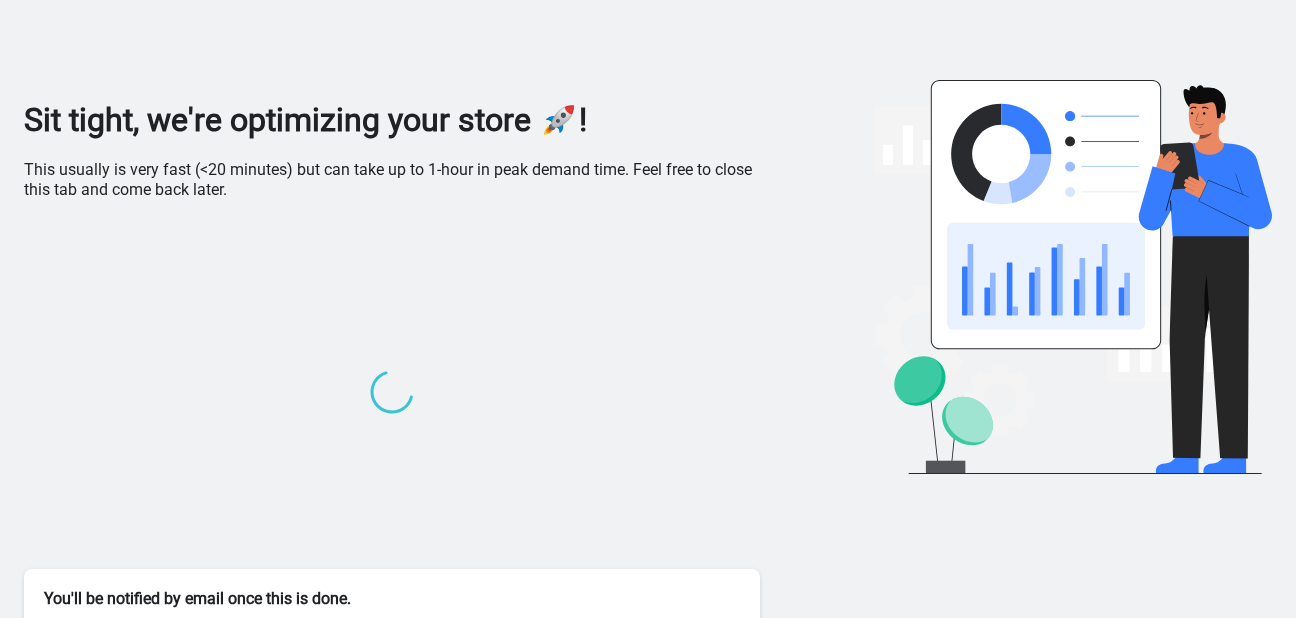 scroll, scrollTop: 0, scrollLeft: 0, axis: both 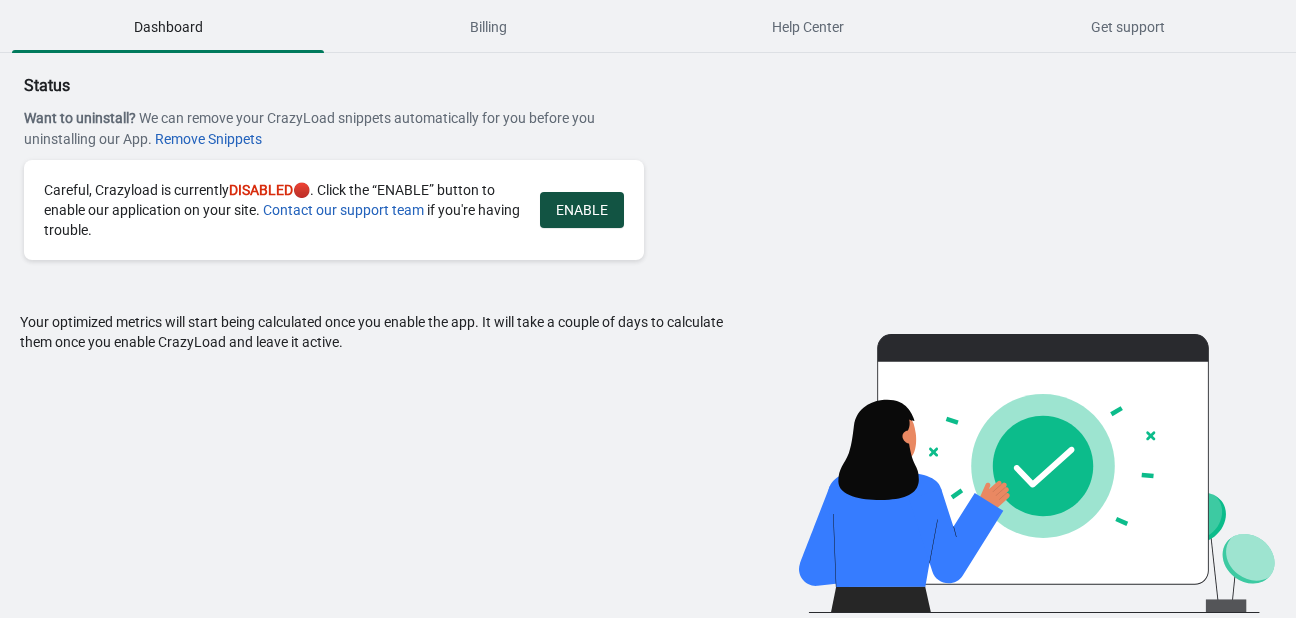 click on "ENABLE" at bounding box center [582, 210] 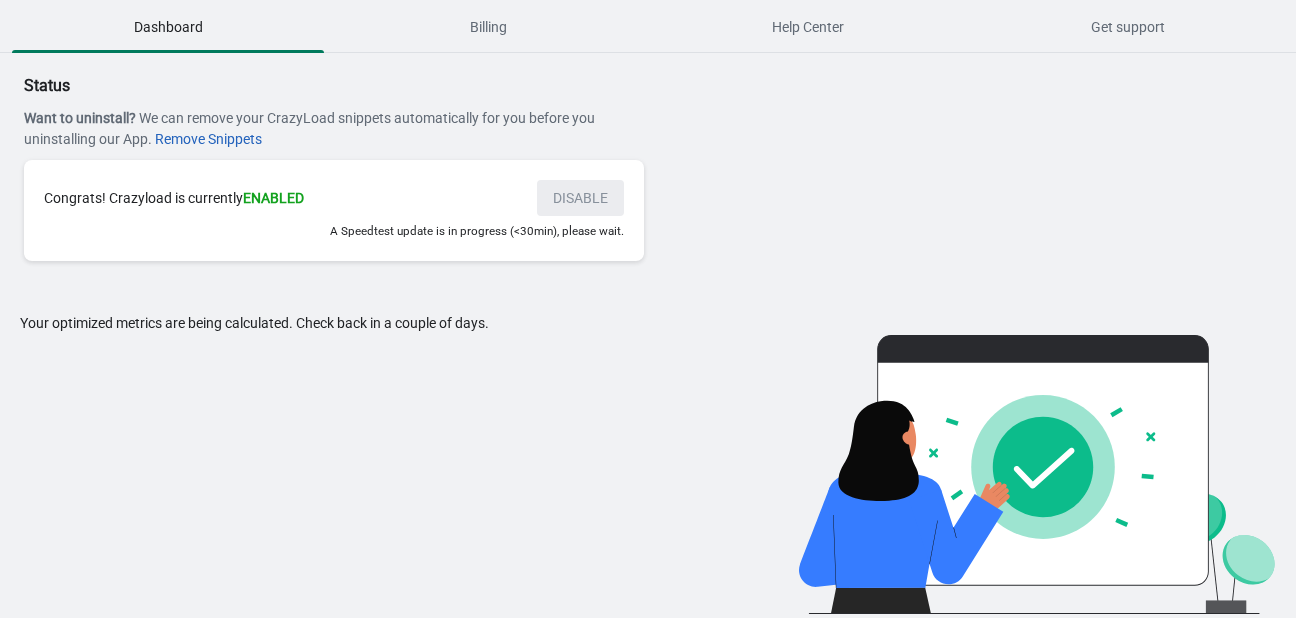 click on "Your optimized metrics are being calculated. Check back in a couple of days." at bounding box center (378, 463) 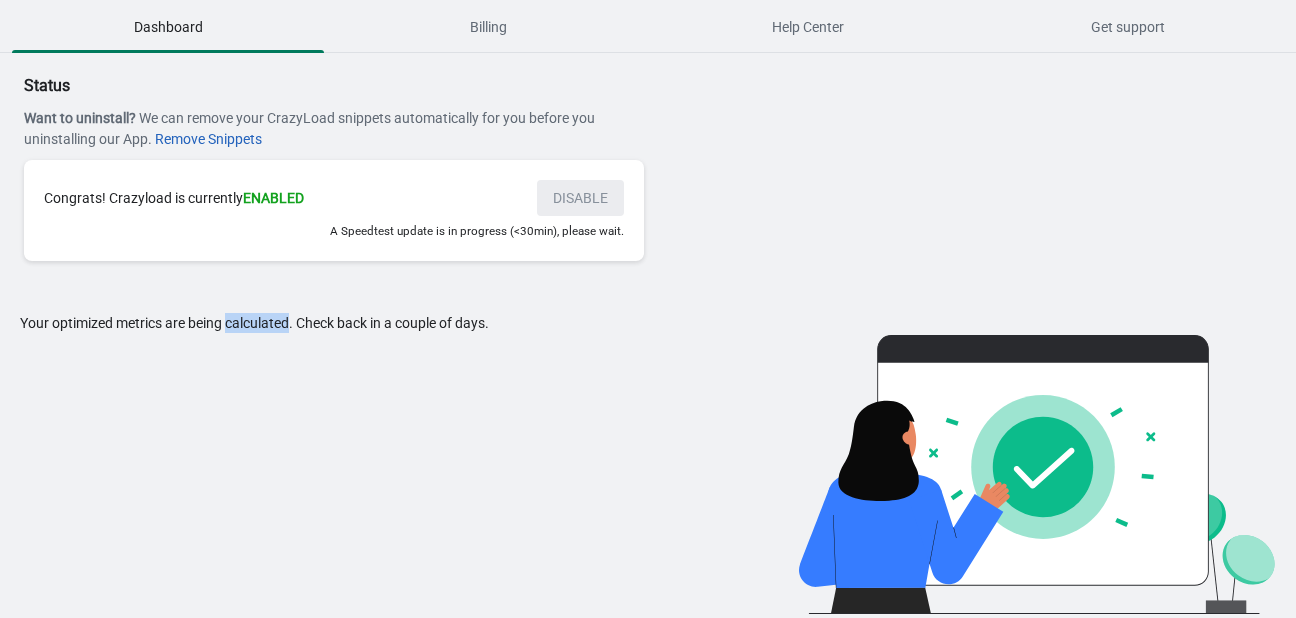 click on "Your optimized metrics are being calculated. Check back in a couple of days." at bounding box center (378, 463) 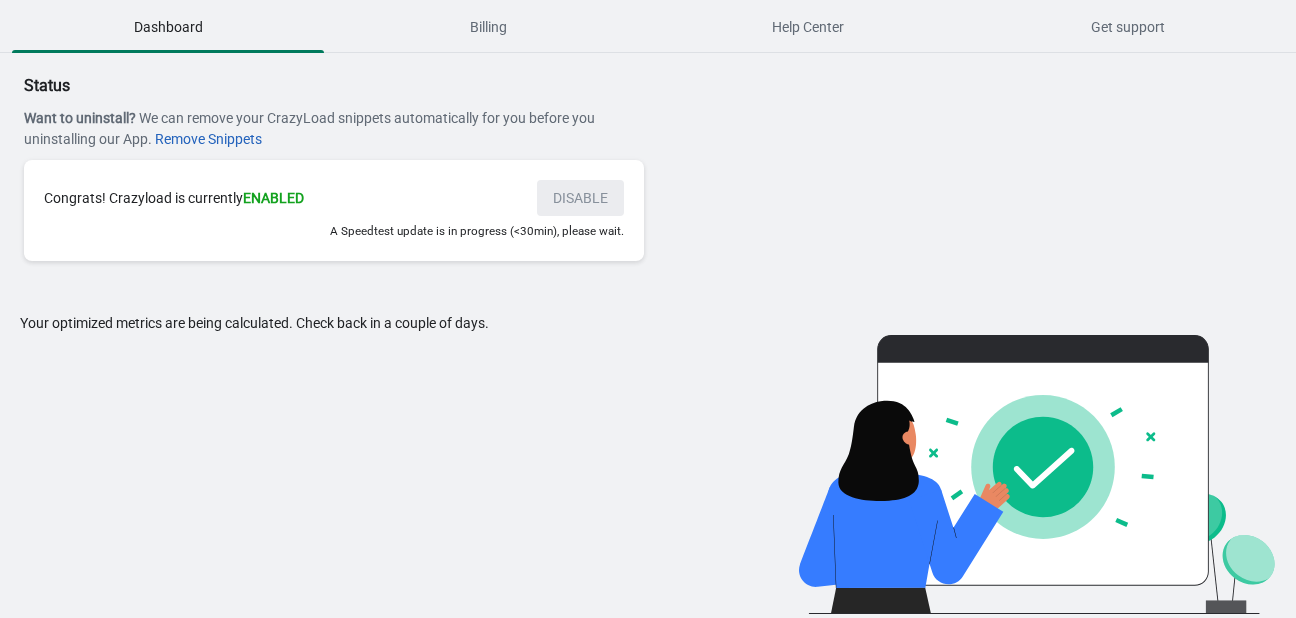 click on "Your optimized metrics are being calculated. Check back in a couple of days." at bounding box center (378, 463) 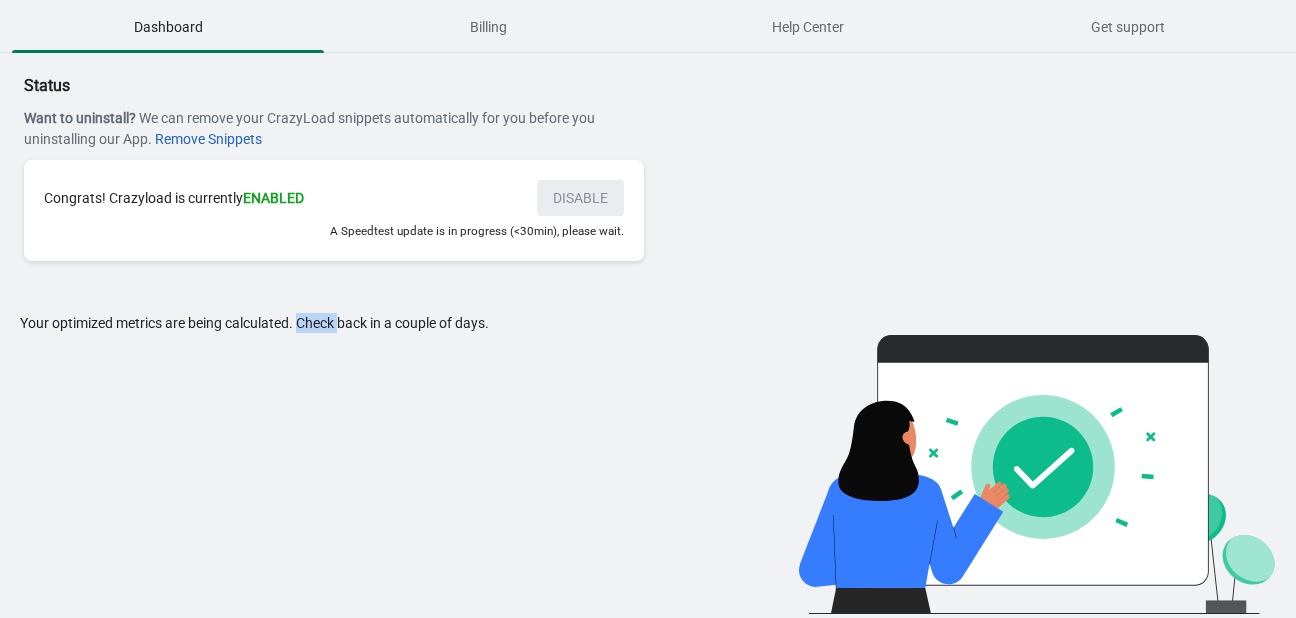 click on "Your optimized metrics are being calculated. Check back in a couple of days." at bounding box center [378, 463] 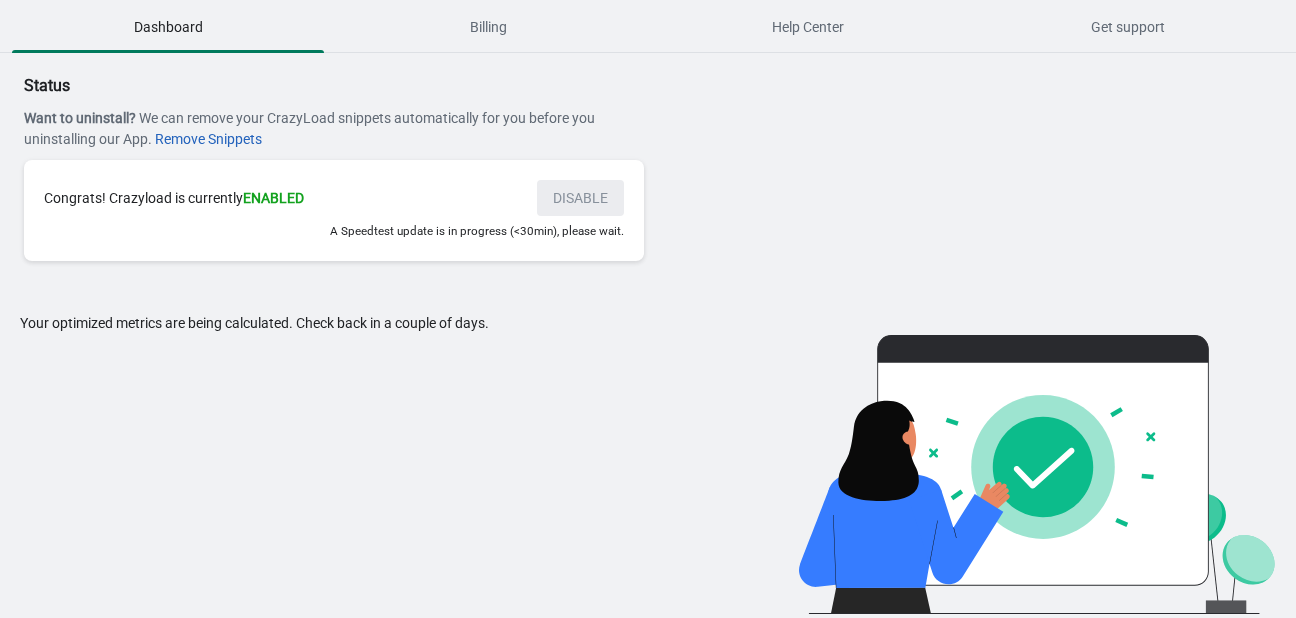 click on "Your optimized metrics are being calculated. Check back in a couple of days." at bounding box center [378, 463] 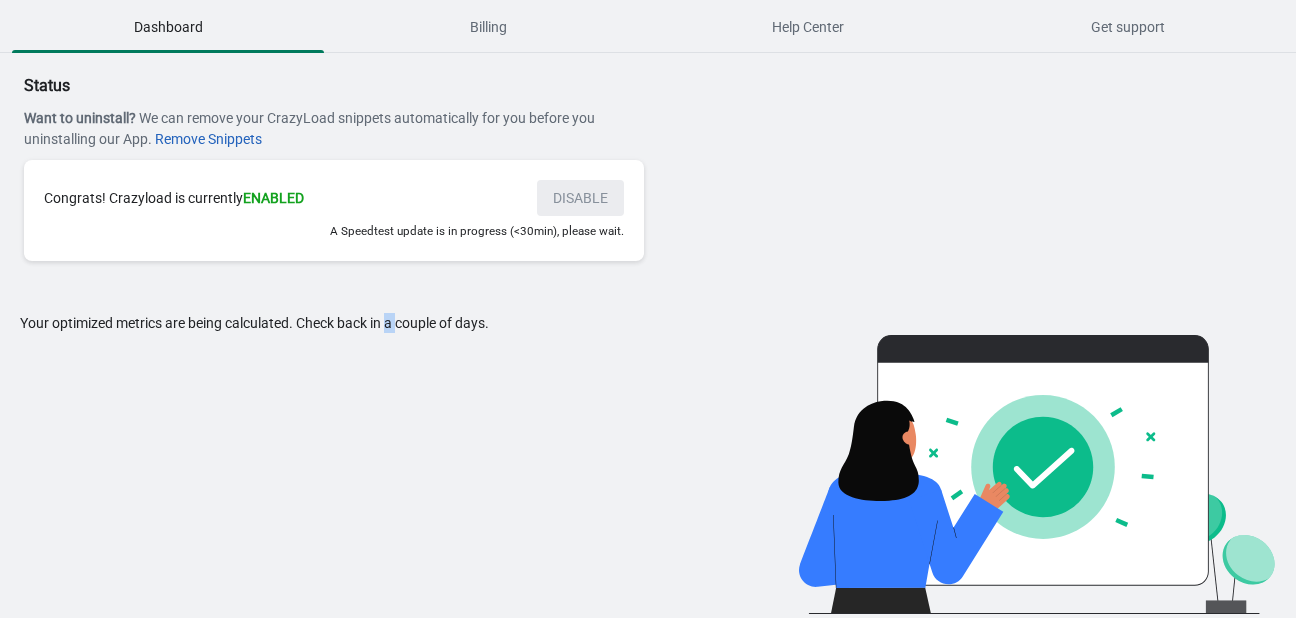 click on "Your optimized metrics are being calculated. Check back in a couple of days." at bounding box center [378, 463] 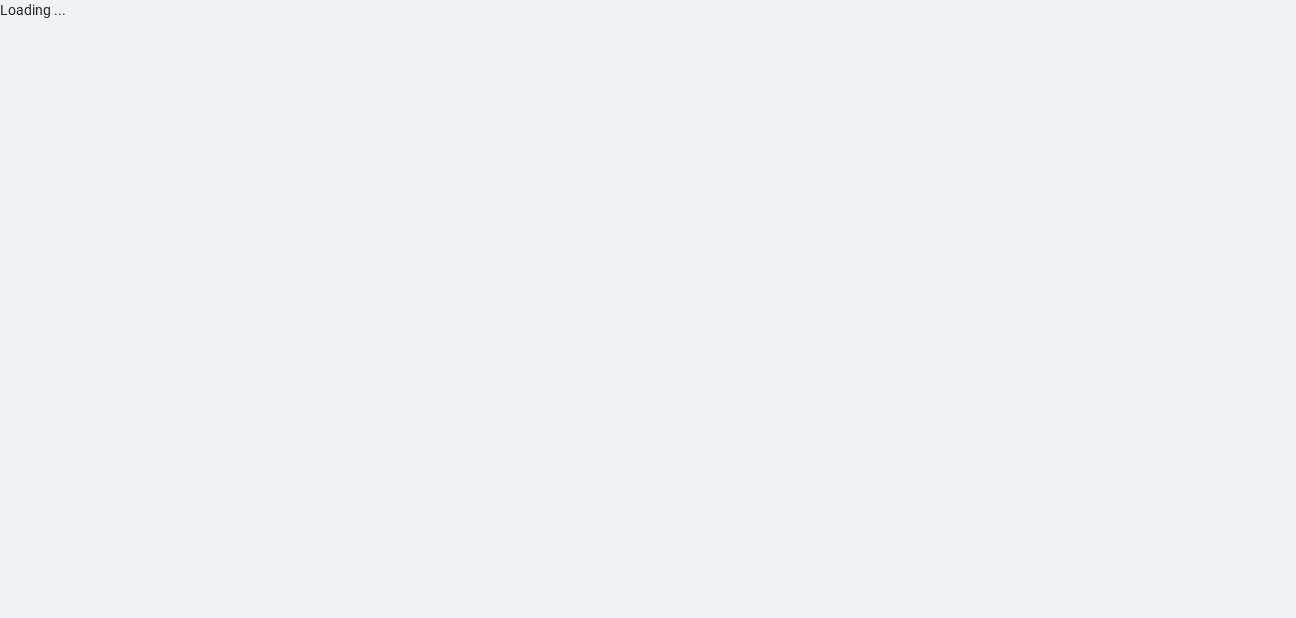 scroll, scrollTop: 0, scrollLeft: 0, axis: both 